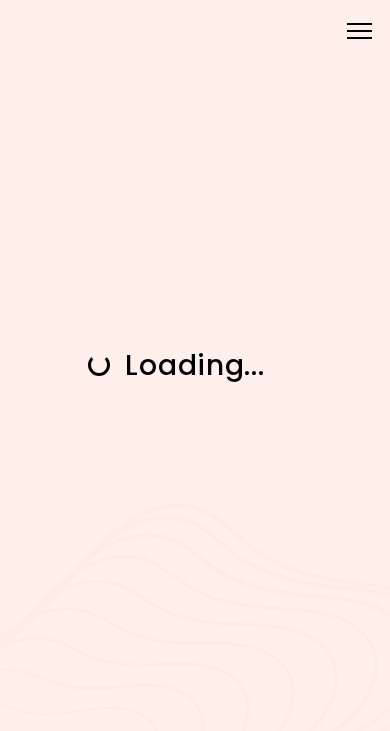 scroll, scrollTop: 0, scrollLeft: 0, axis: both 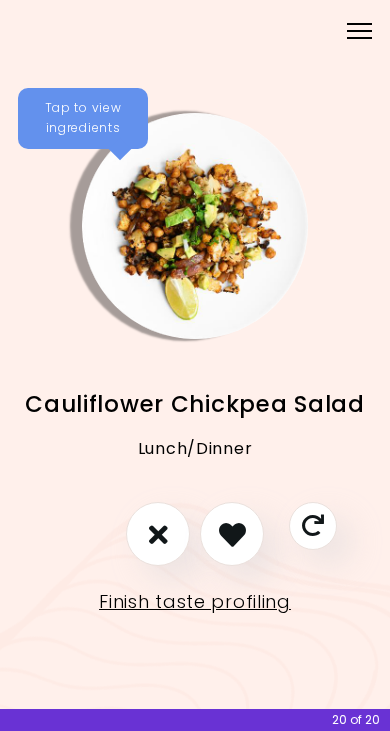 click at bounding box center (232, 534) 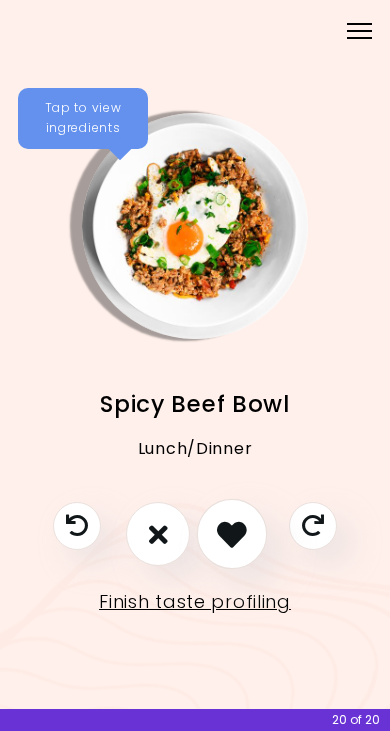 click at bounding box center [232, 535] 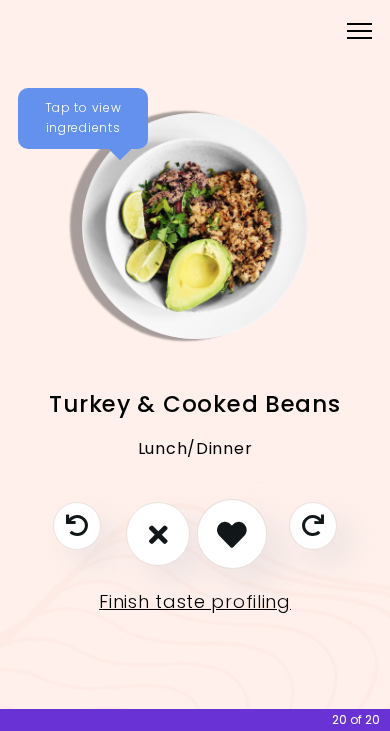 click at bounding box center (232, 534) 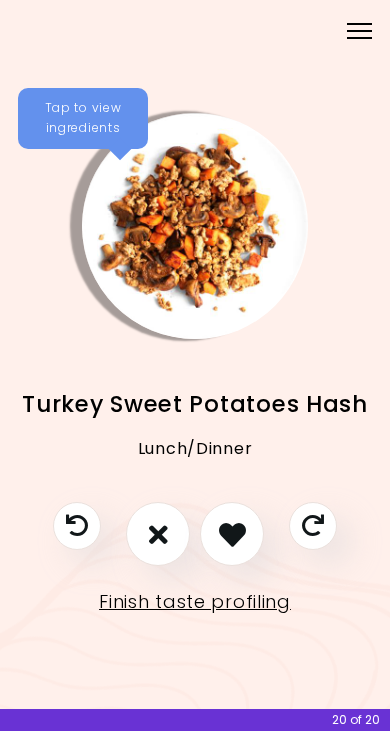 click at bounding box center (232, 534) 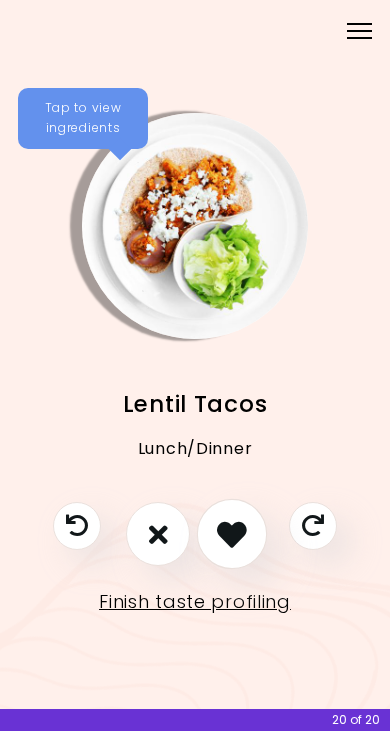 click at bounding box center [232, 534] 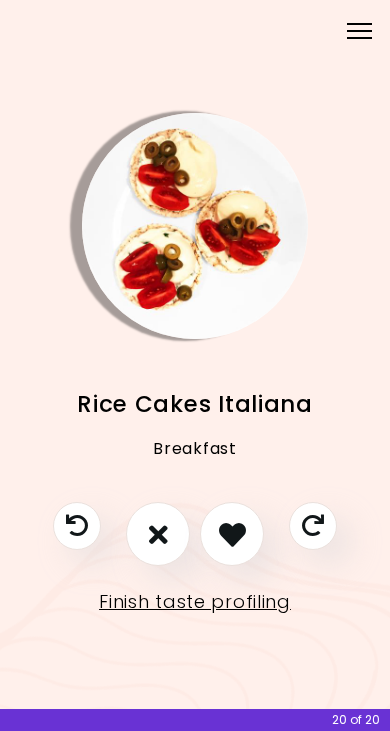 click at bounding box center [158, 534] 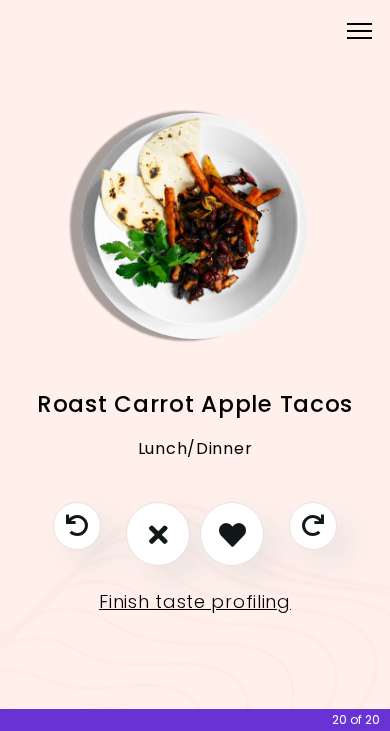 click at bounding box center [232, 534] 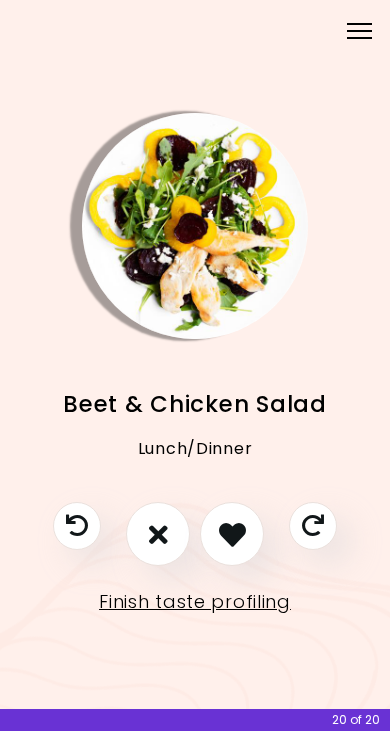 click at bounding box center (232, 534) 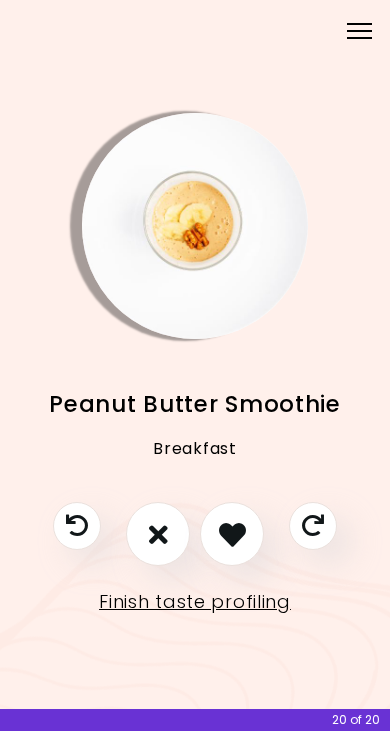 click at bounding box center (232, 534) 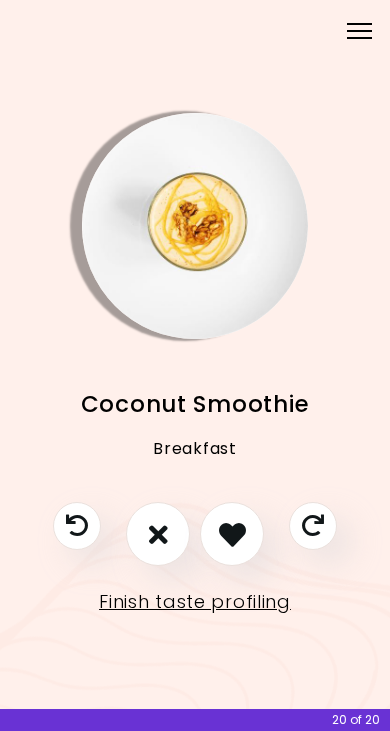 click at bounding box center [158, 534] 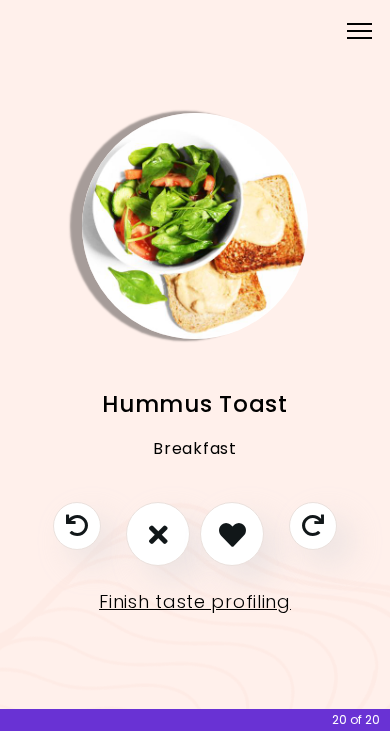 click at bounding box center (232, 534) 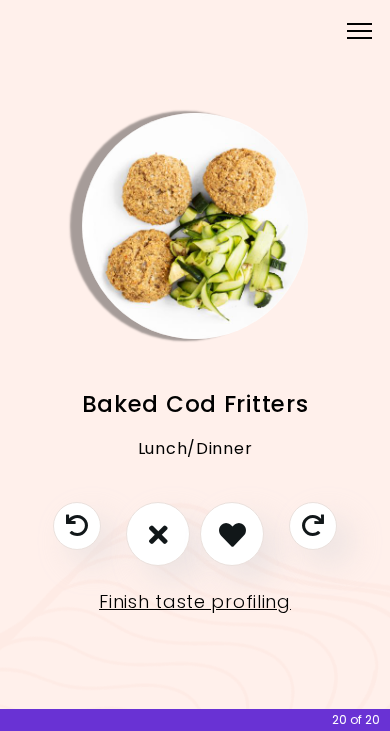 click at bounding box center [158, 534] 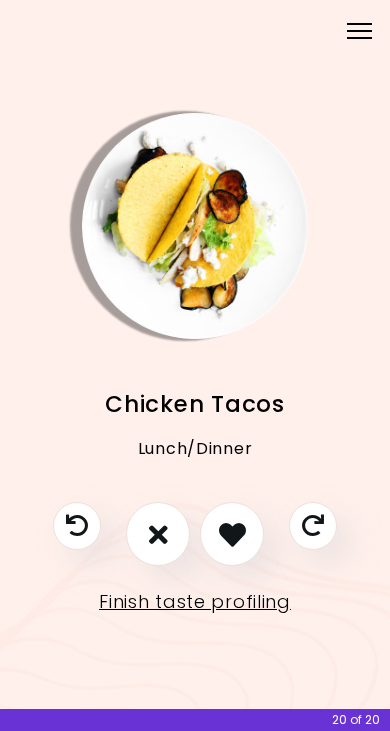 click at bounding box center (232, 534) 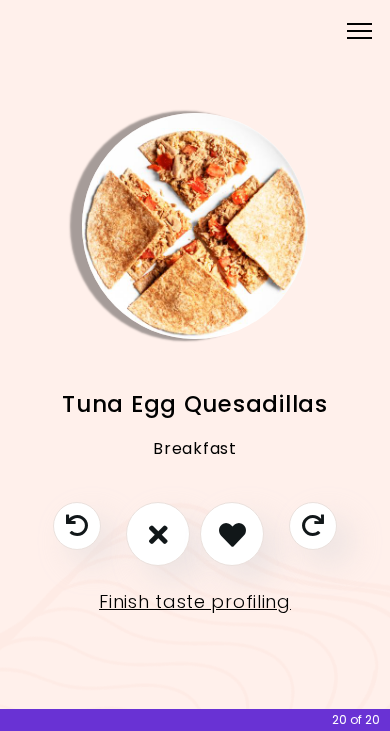 click at bounding box center [232, 534] 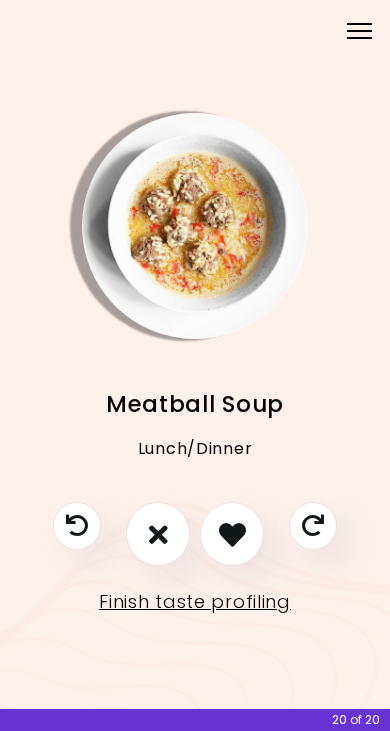 click at bounding box center [232, 534] 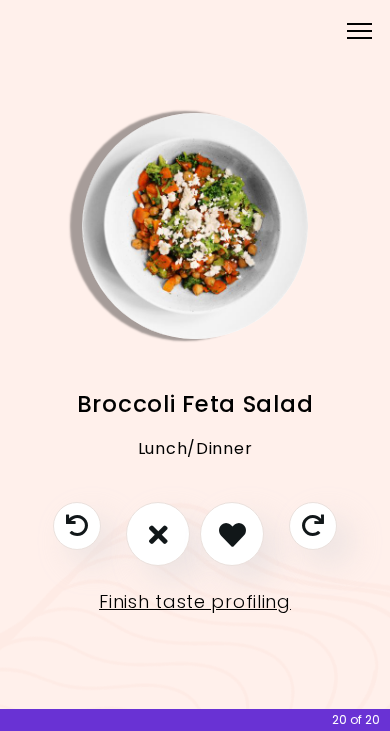 click at bounding box center [232, 534] 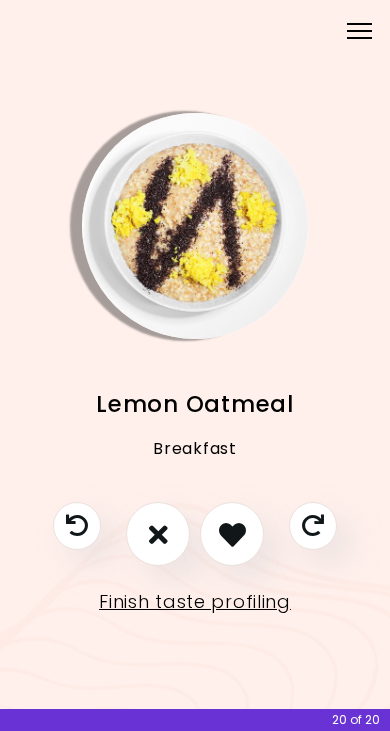 click at bounding box center [232, 534] 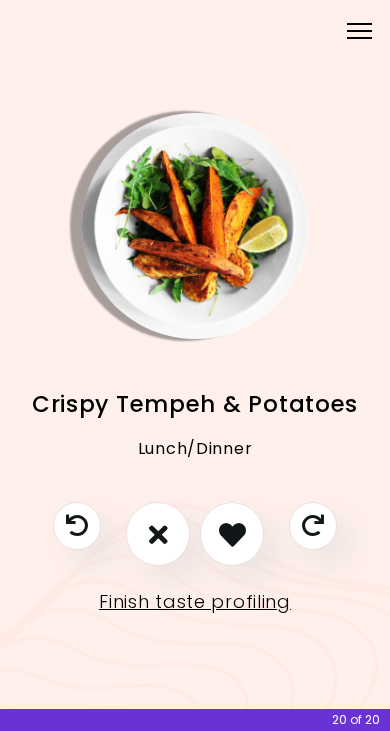 click at bounding box center (158, 534) 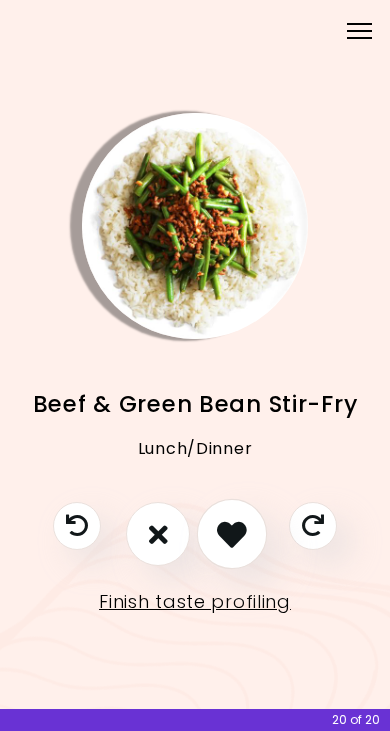 click at bounding box center (232, 534) 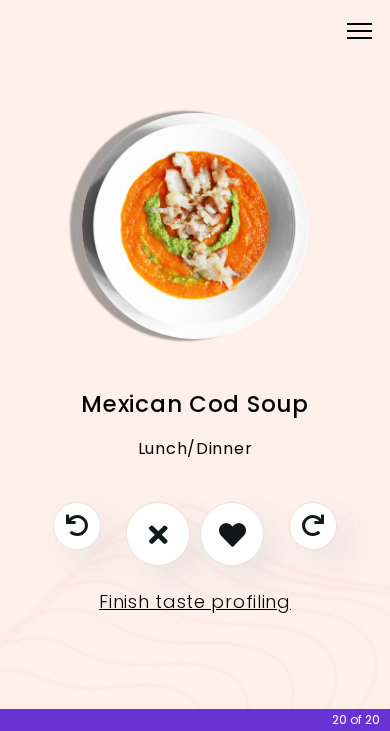 click at bounding box center [158, 534] 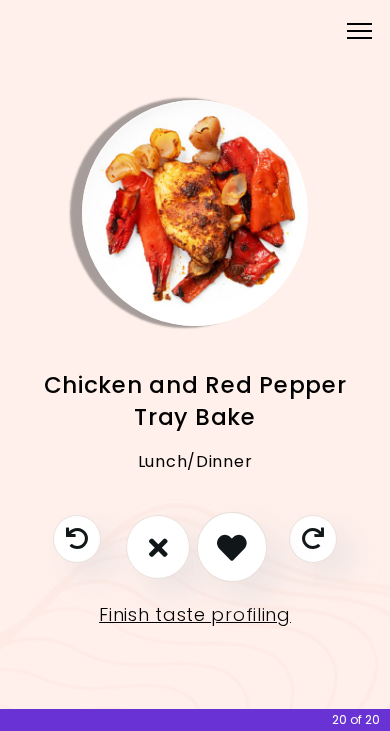click at bounding box center (232, 547) 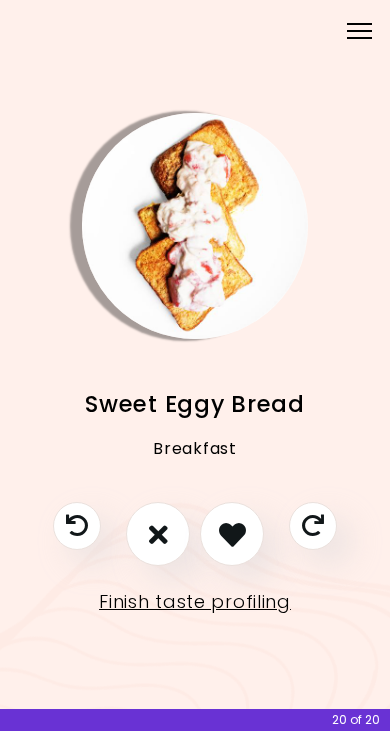 click at bounding box center (232, 534) 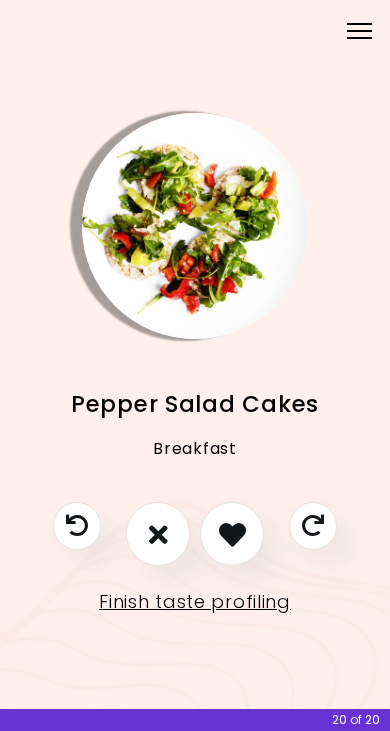 click at bounding box center (158, 534) 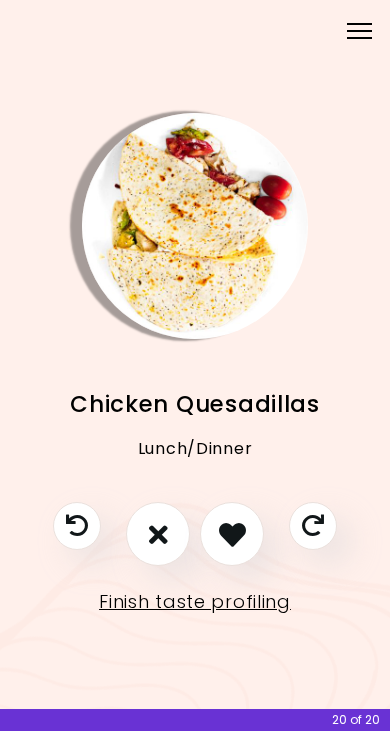 click at bounding box center (232, 534) 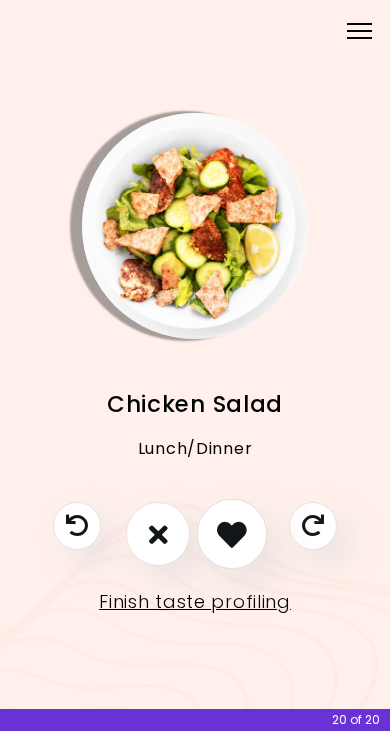 click at bounding box center (232, 534) 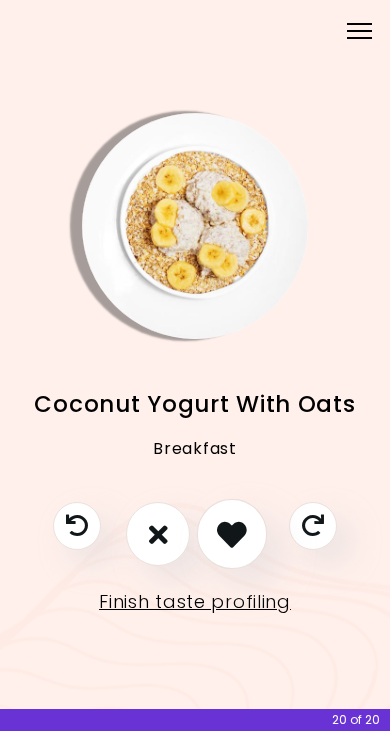 click at bounding box center [232, 534] 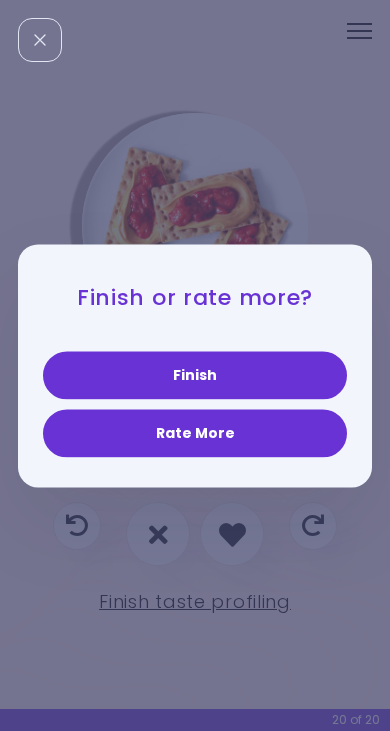 click on "Finish" at bounding box center [195, 375] 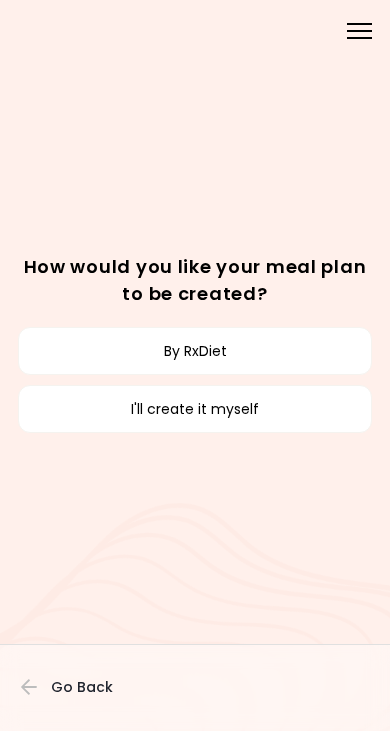 click on "I'll create it myself" at bounding box center [195, 409] 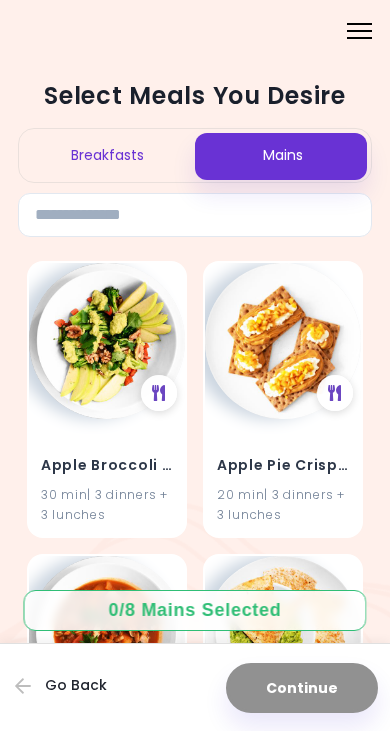 click on "Breakfasts" at bounding box center [107, 155] 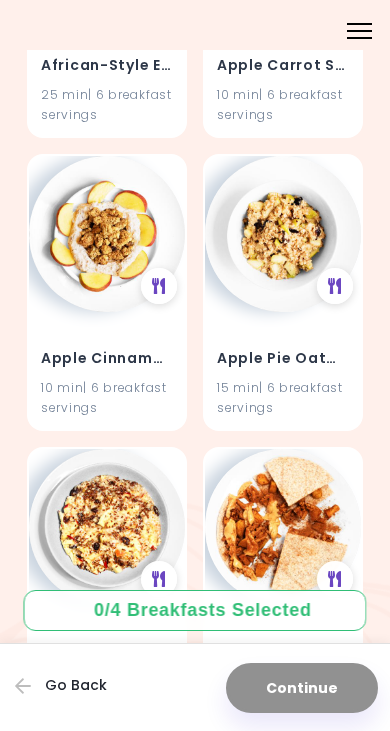 scroll, scrollTop: 401, scrollLeft: 0, axis: vertical 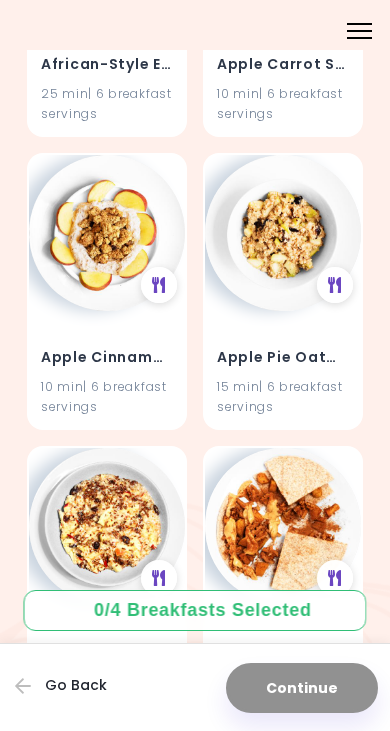 click at bounding box center (107, 233) 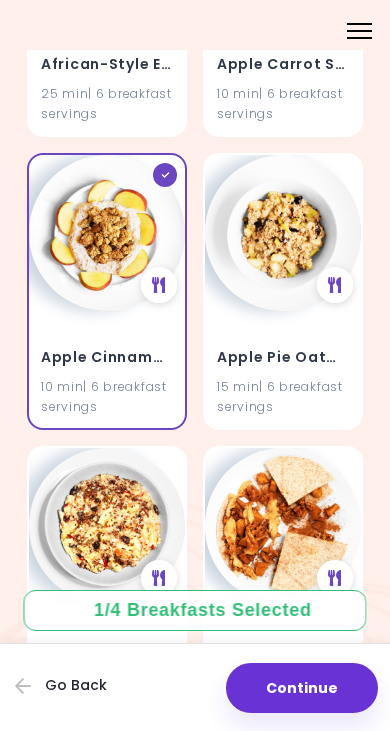 click at bounding box center [283, 233] 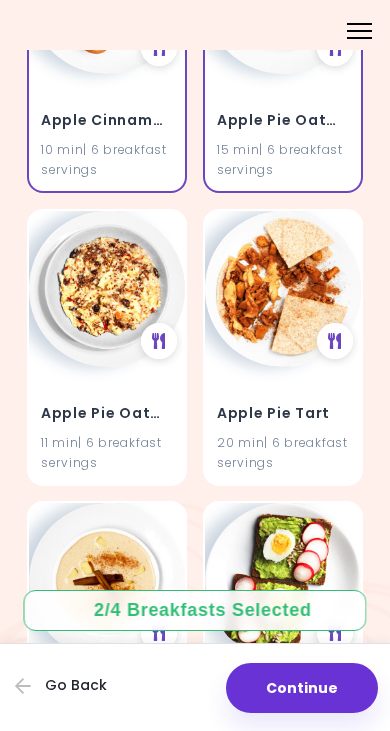 scroll, scrollTop: 644, scrollLeft: 0, axis: vertical 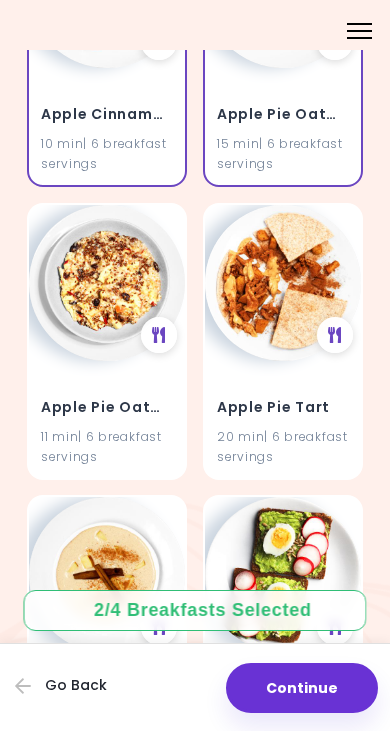 click at bounding box center (107, 283) 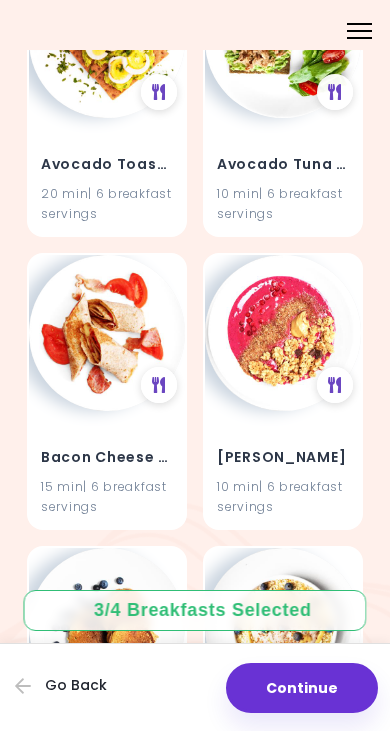 scroll, scrollTop: 2077, scrollLeft: 0, axis: vertical 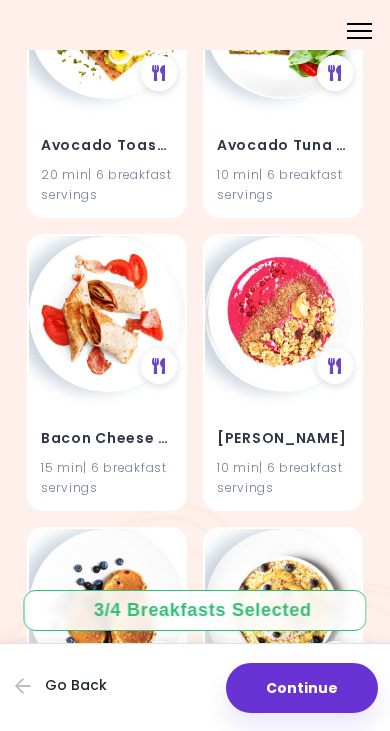 click at bounding box center (107, 314) 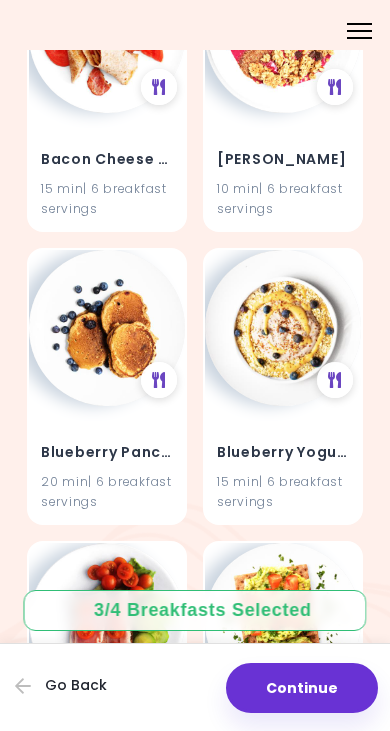 scroll, scrollTop: 2355, scrollLeft: 0, axis: vertical 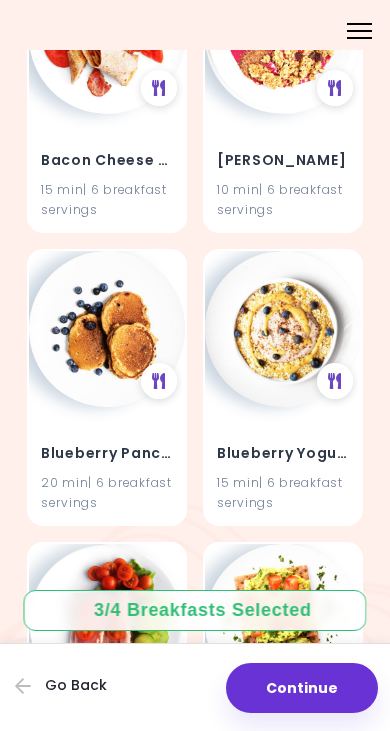 click at bounding box center (107, 329) 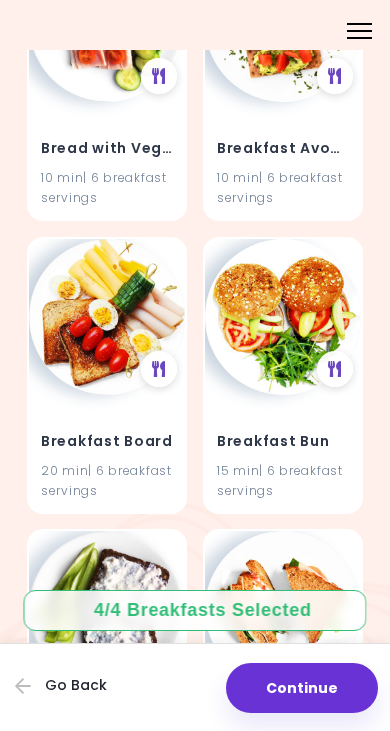 scroll, scrollTop: 2954, scrollLeft: 0, axis: vertical 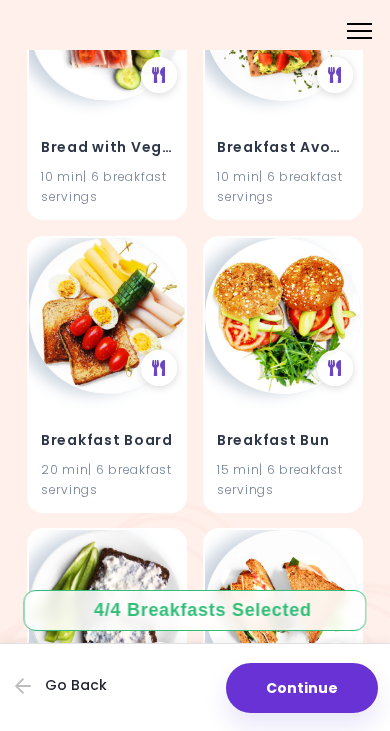 click at bounding box center [107, 316] 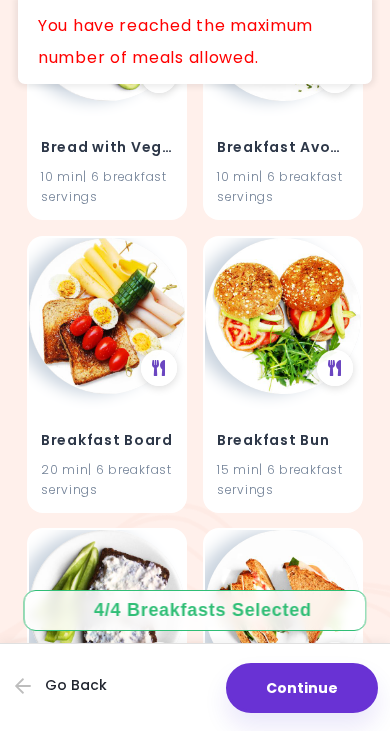 click at bounding box center (107, 316) 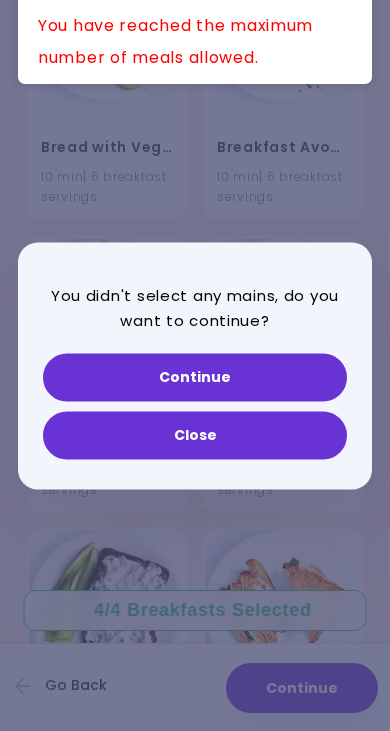 click on "Close" at bounding box center (195, 435) 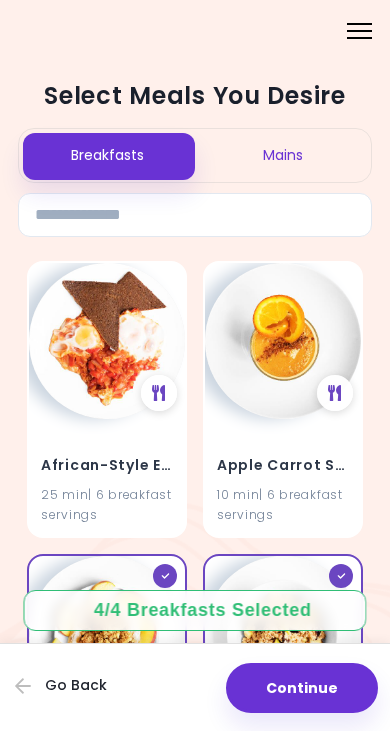 scroll, scrollTop: 0, scrollLeft: 0, axis: both 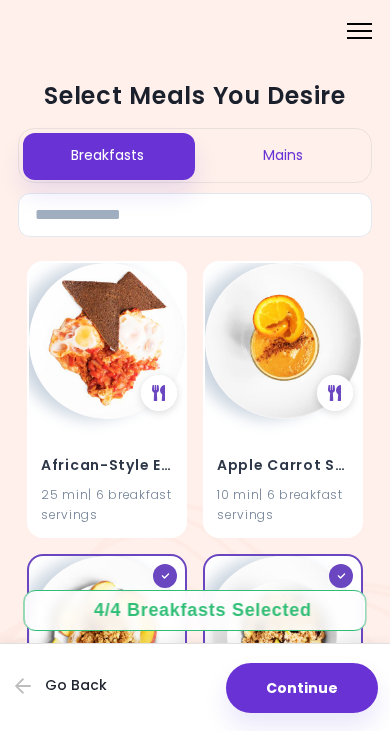 click on "Mains" at bounding box center (283, 155) 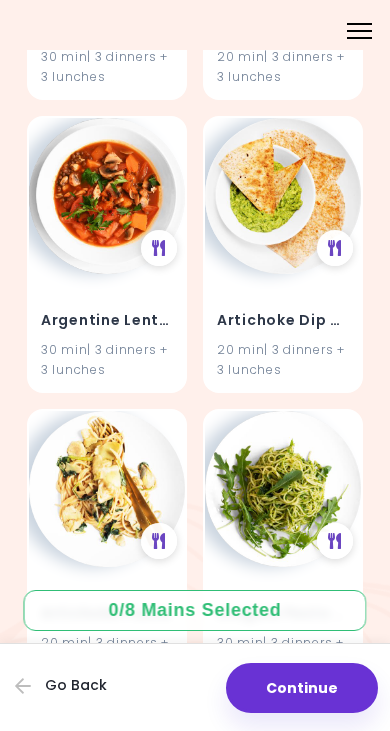 scroll, scrollTop: 442, scrollLeft: 0, axis: vertical 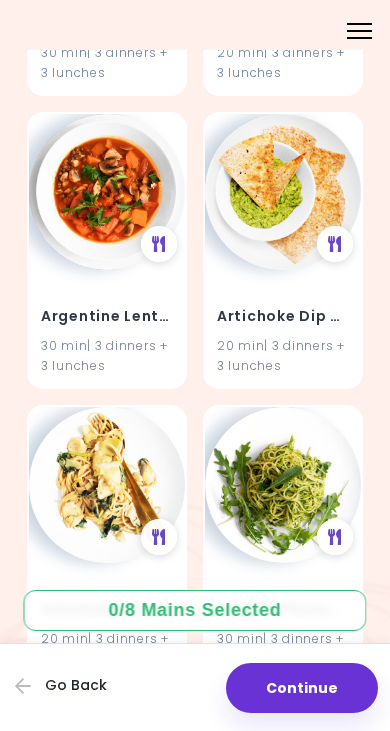 click at bounding box center (107, 192) 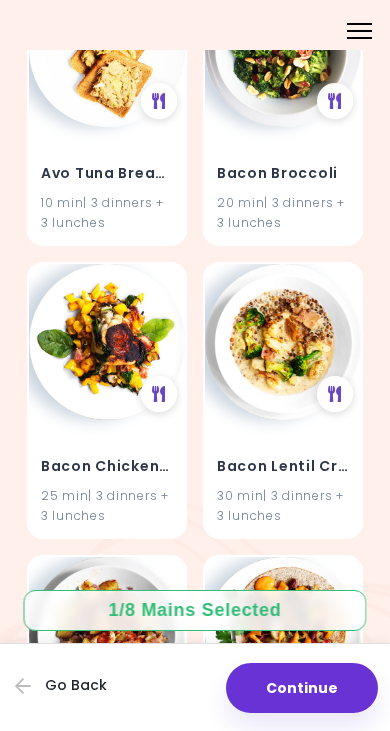 scroll, scrollTop: 3514, scrollLeft: 0, axis: vertical 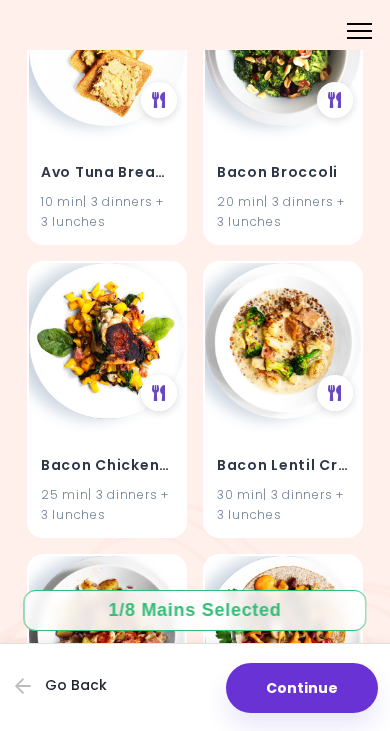 click at bounding box center [107, 341] 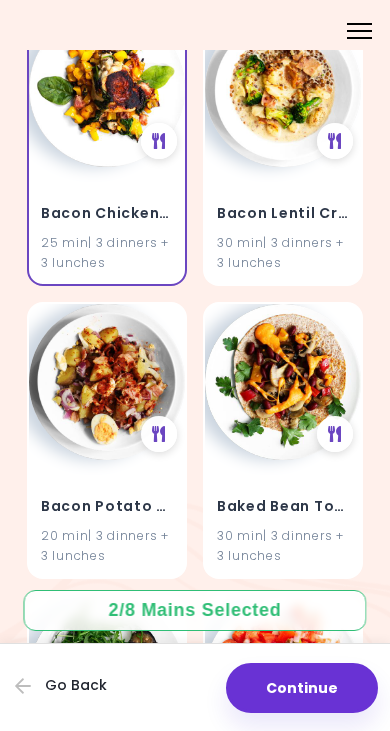 scroll, scrollTop: 3767, scrollLeft: 0, axis: vertical 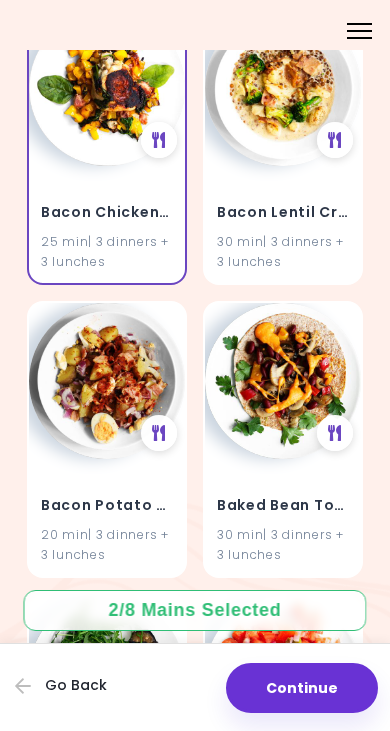 click at bounding box center (107, 381) 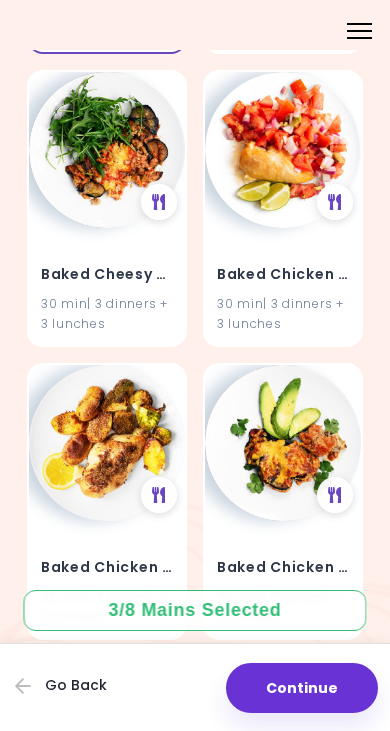 scroll, scrollTop: 4299, scrollLeft: 0, axis: vertical 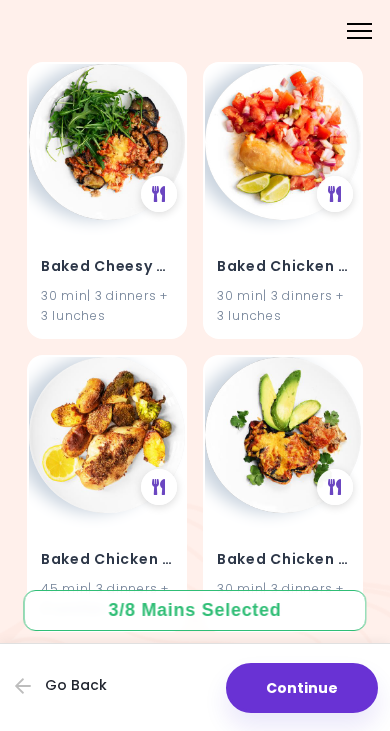 click at bounding box center [107, 142] 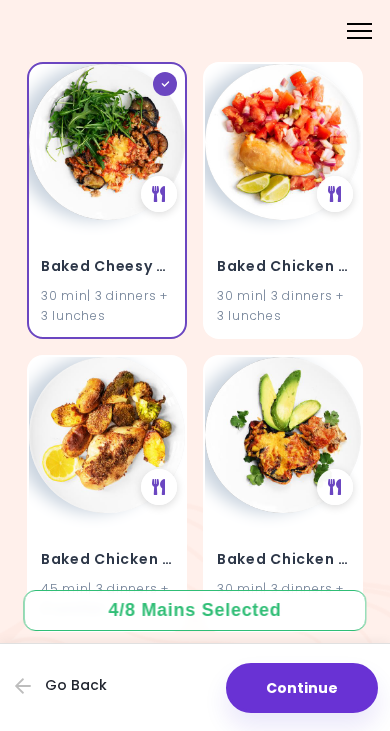 click at bounding box center (107, 435) 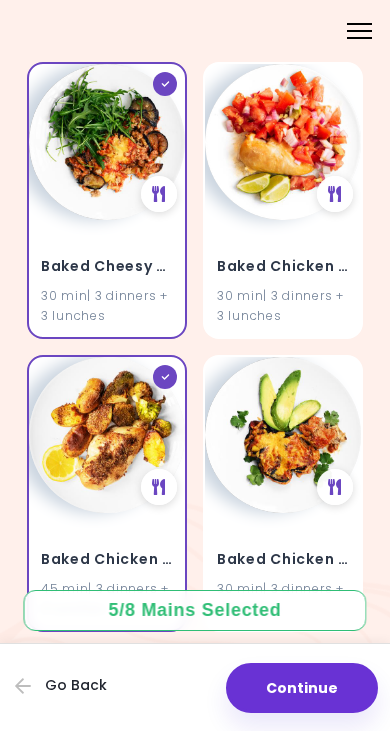 click at bounding box center (107, 435) 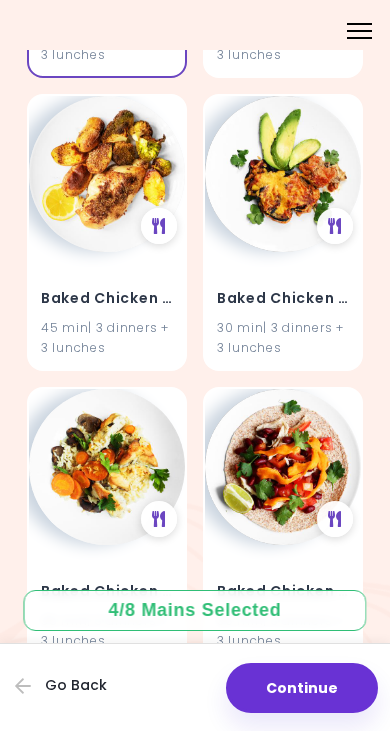 scroll, scrollTop: 4554, scrollLeft: 0, axis: vertical 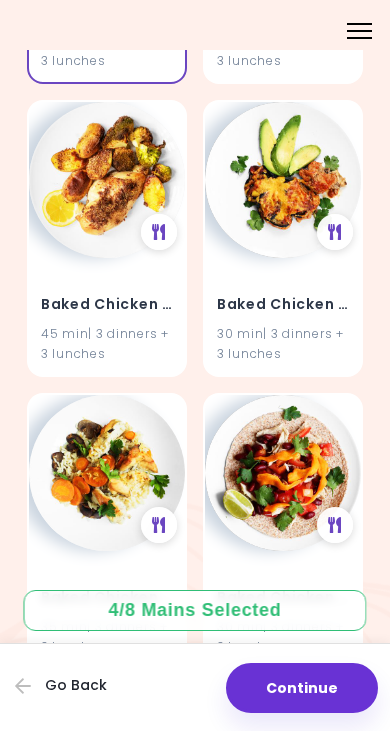 click at bounding box center (107, 180) 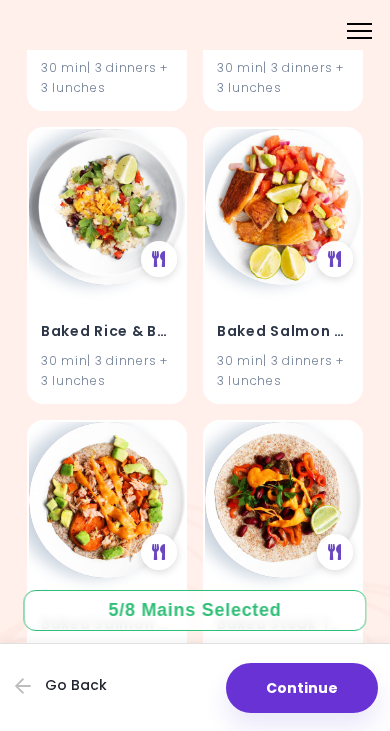 scroll, scrollTop: 6269, scrollLeft: 0, axis: vertical 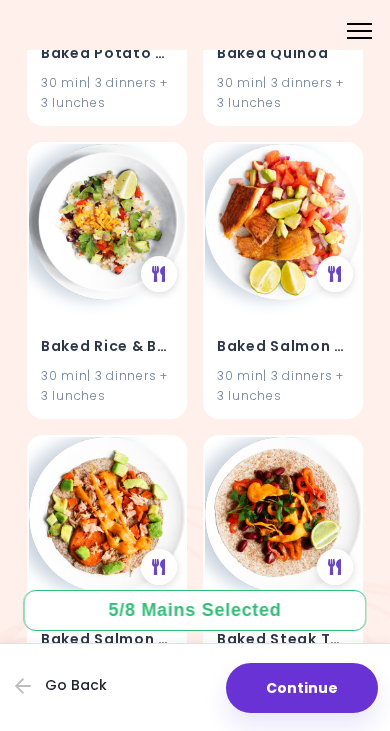 click at bounding box center (107, 222) 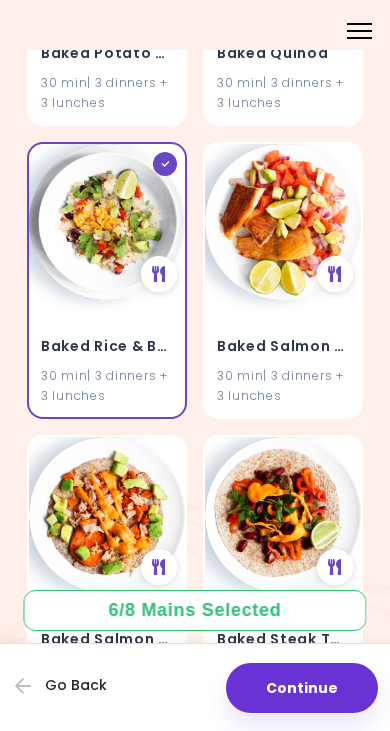 click at bounding box center [107, 222] 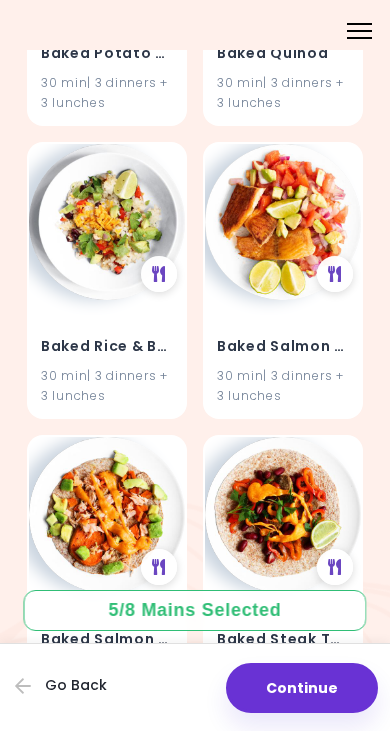 click at bounding box center [107, 222] 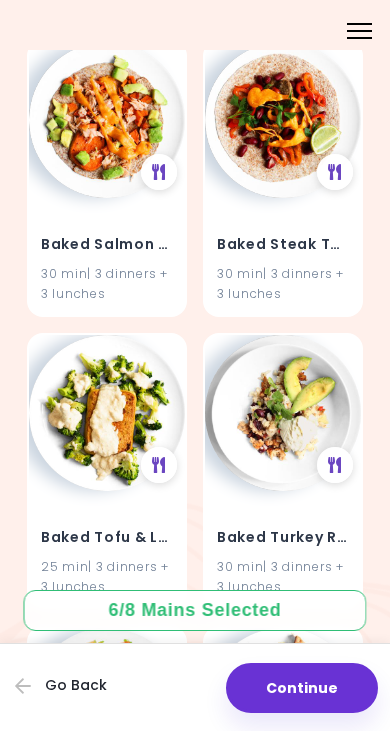 scroll, scrollTop: 6666, scrollLeft: 0, axis: vertical 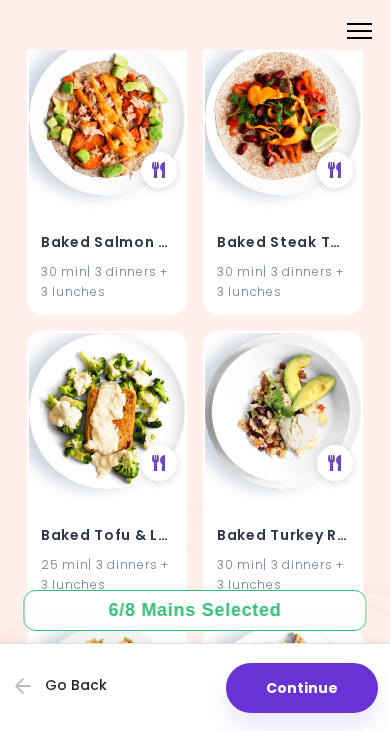 click at bounding box center [283, 118] 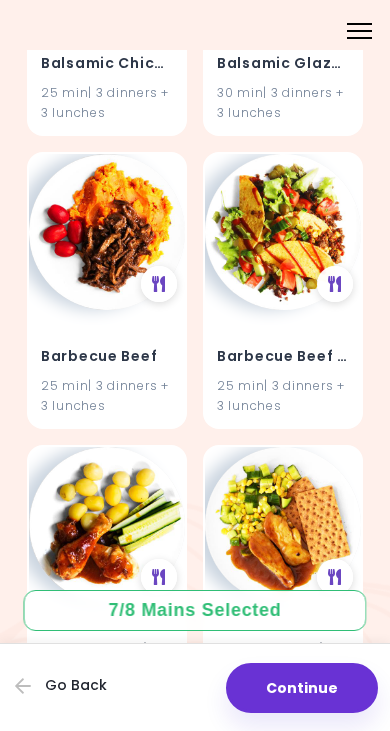 scroll, scrollTop: 7432, scrollLeft: 0, axis: vertical 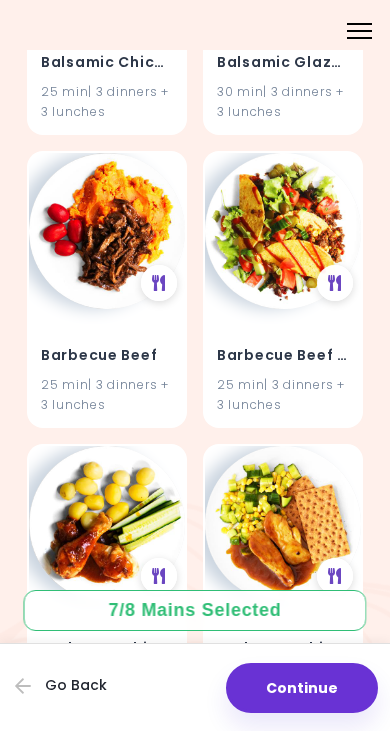 click at bounding box center (107, 231) 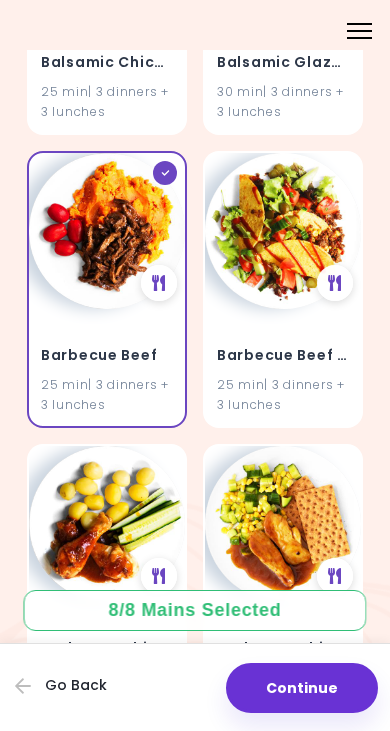 click at bounding box center [283, 231] 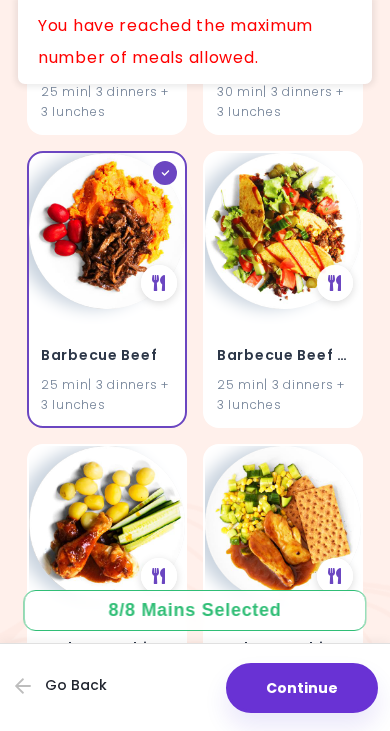 click on "Continue" at bounding box center [302, 688] 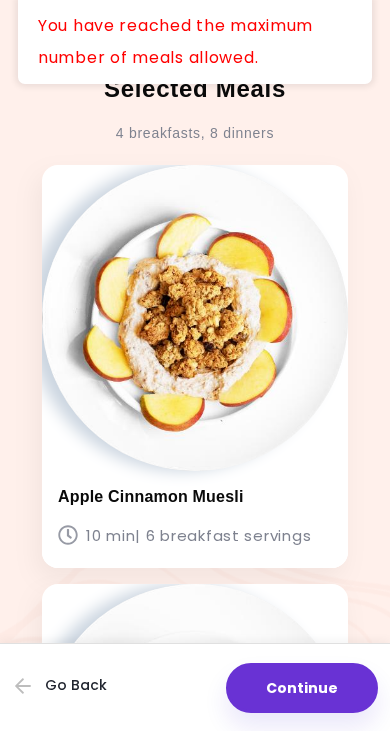 click on "Continue" at bounding box center [302, 688] 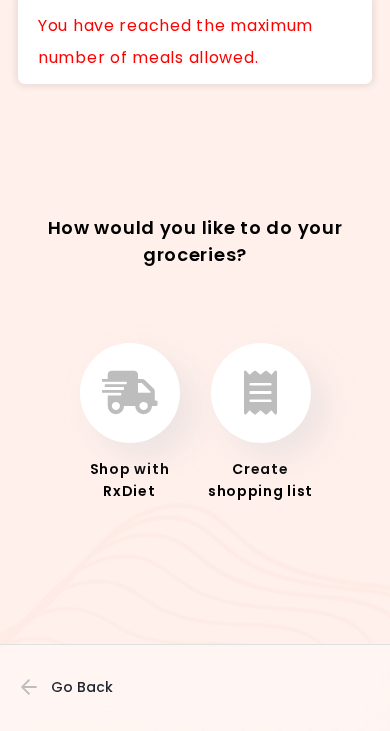 click at bounding box center [261, 393] 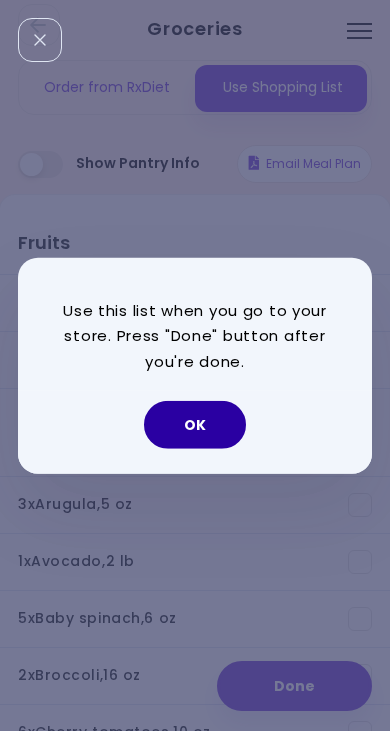 click on "OK" at bounding box center [195, 425] 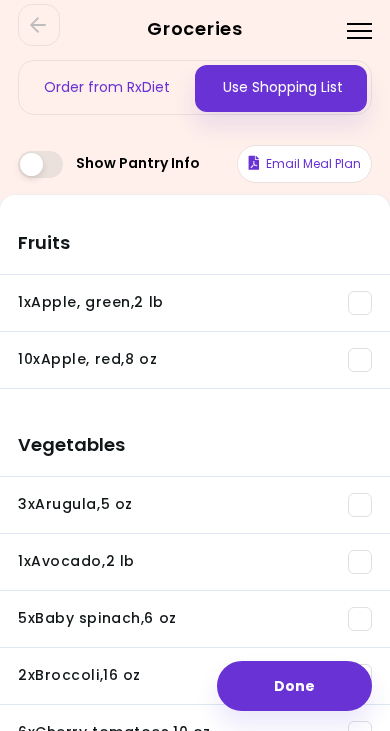 click on "Done" at bounding box center (294, 686) 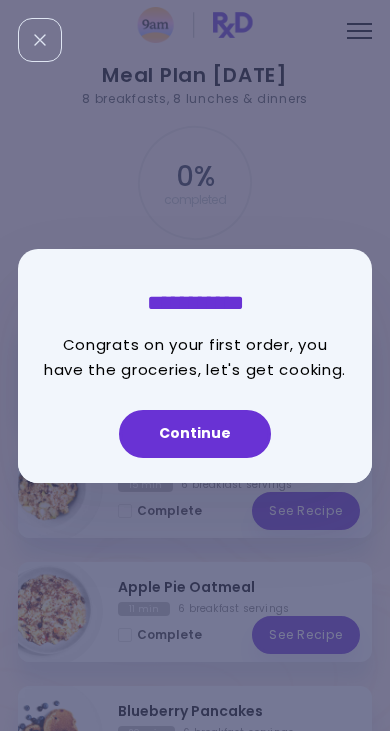 click on "Continue" at bounding box center [195, 434] 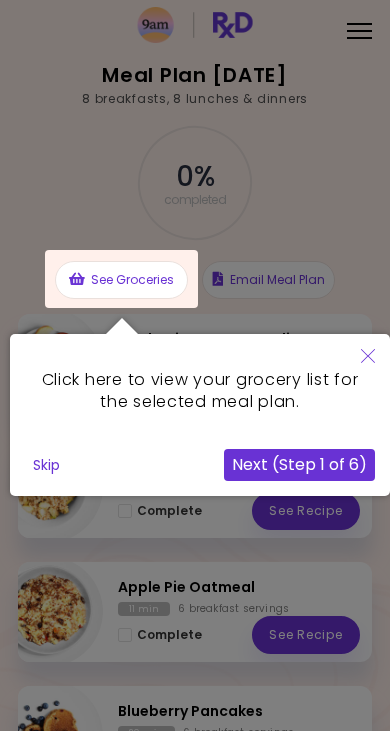 click on "Next (Step 1 of 6)" at bounding box center (299, 465) 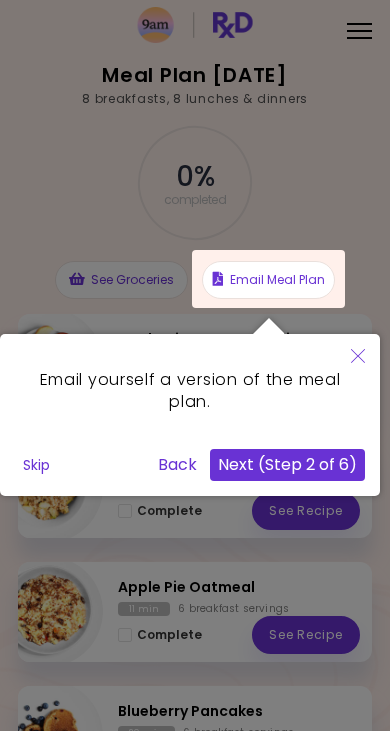 click at bounding box center [268, 279] 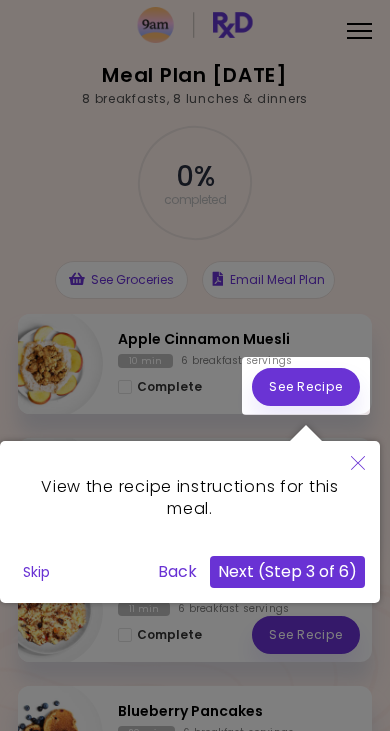 click on "Next (Step 3 of 6)" at bounding box center [287, 572] 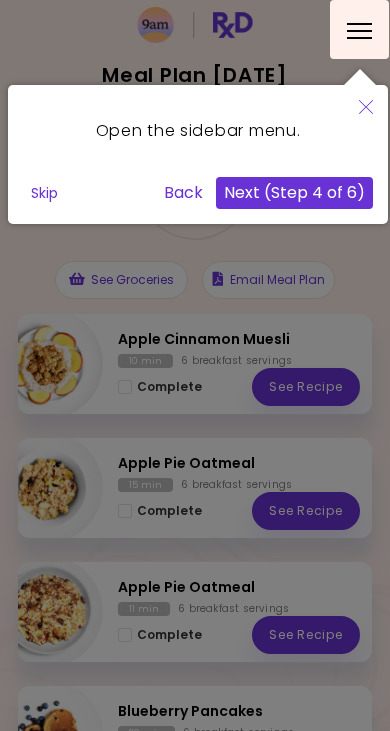 click on "Next (Step 4 of 6)" at bounding box center (294, 193) 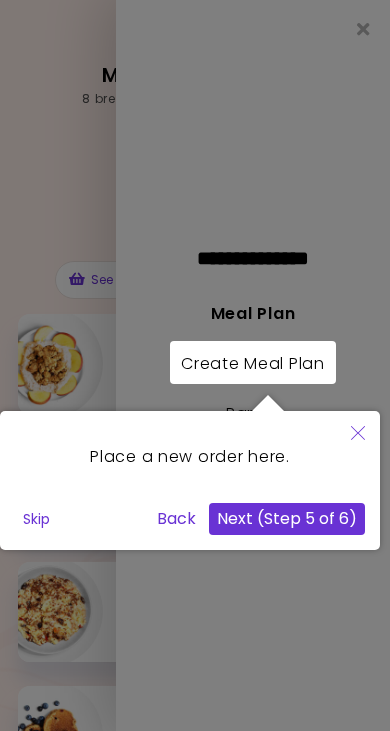 click on "Next (Step 5 of 6)" at bounding box center (287, 519) 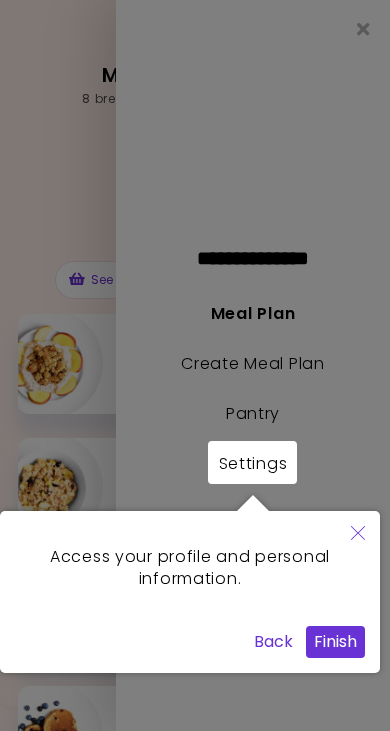 click on "Finish" at bounding box center (335, 642) 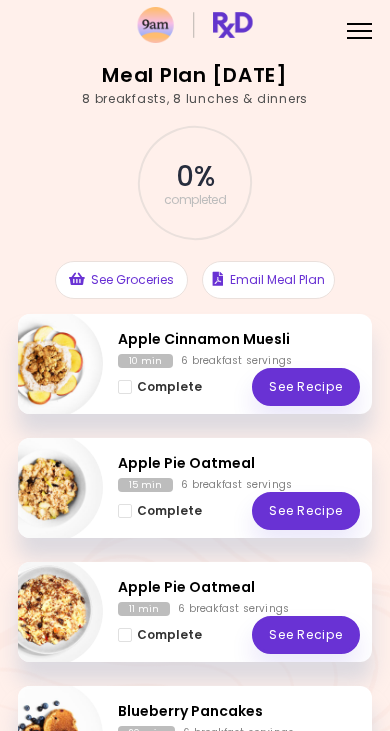 scroll, scrollTop: 0, scrollLeft: 0, axis: both 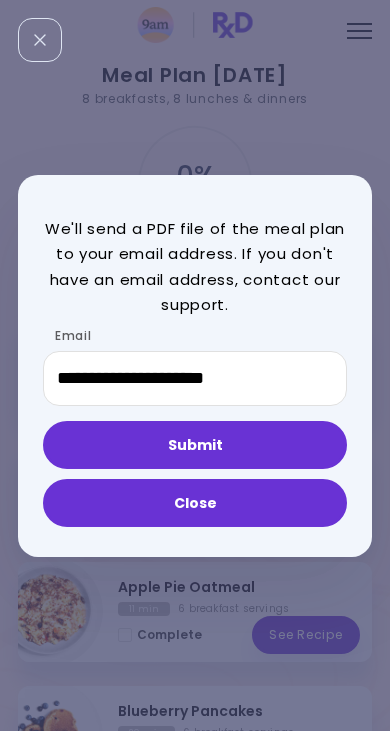 click on "Submit" at bounding box center (195, 445) 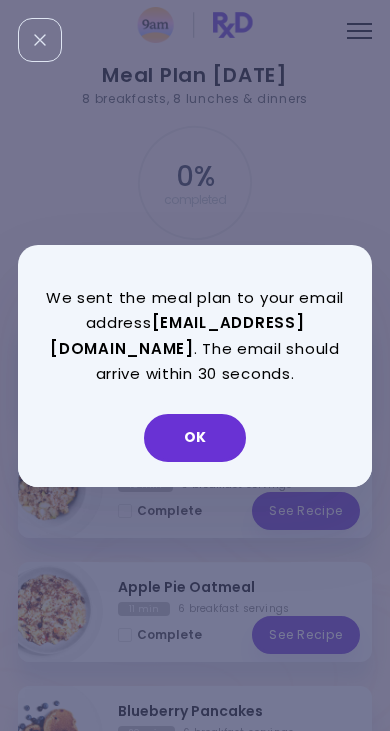 click on "OK" at bounding box center (195, 438) 